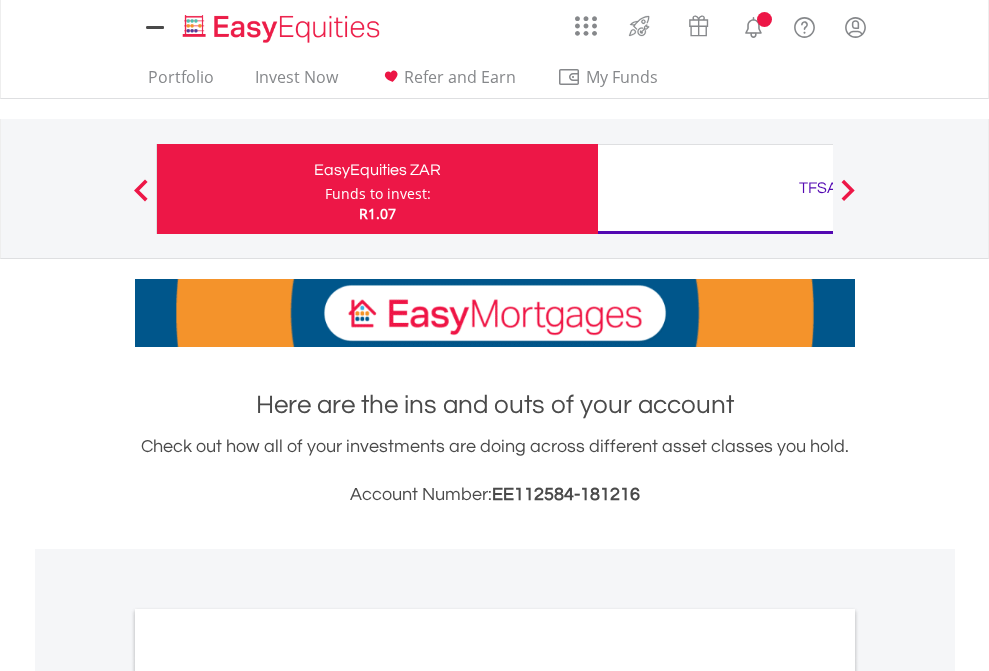 scroll, scrollTop: 0, scrollLeft: 0, axis: both 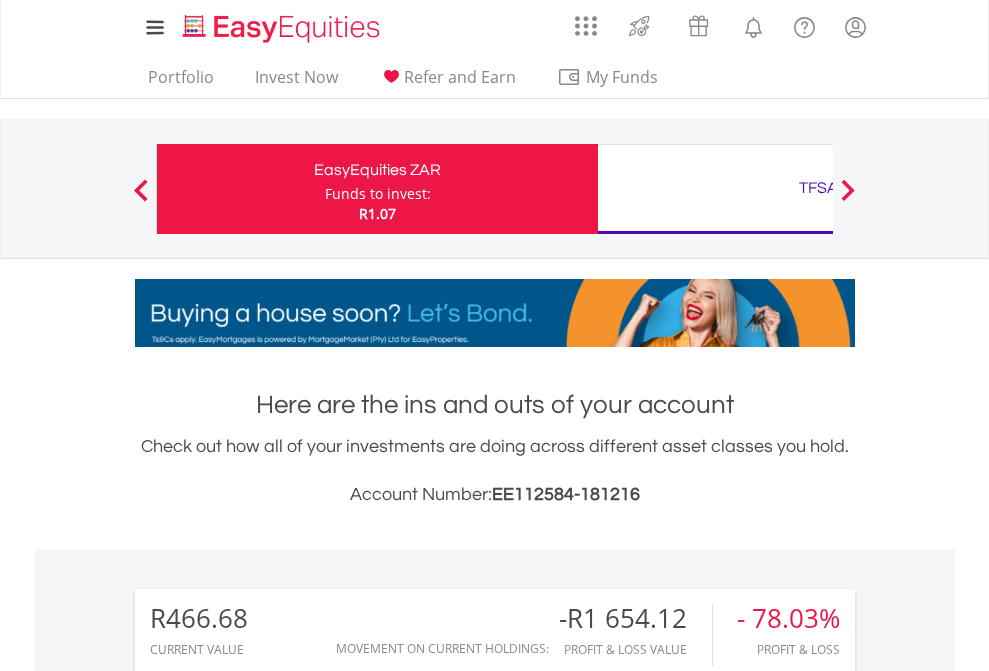 click on "Funds to invest:" at bounding box center [378, 194] 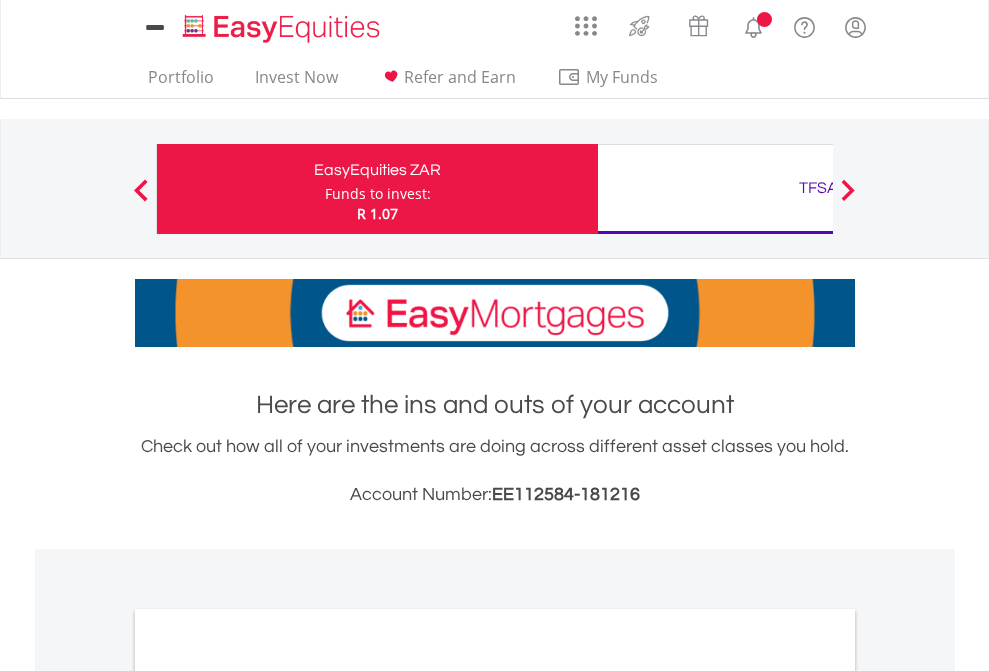 scroll, scrollTop: 0, scrollLeft: 0, axis: both 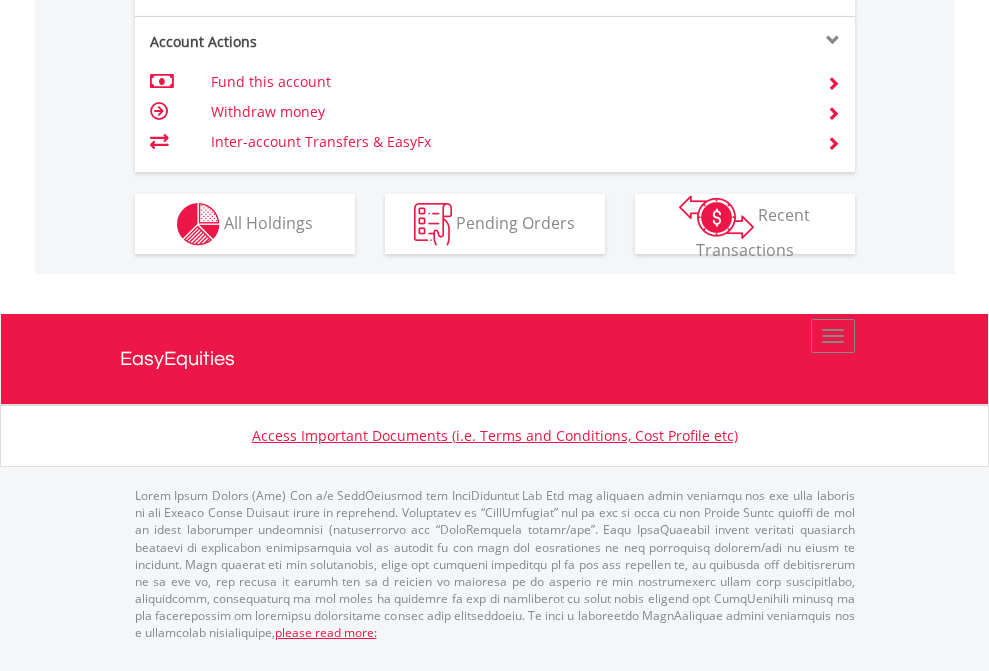 click on "Investment types" at bounding box center [706, -337] 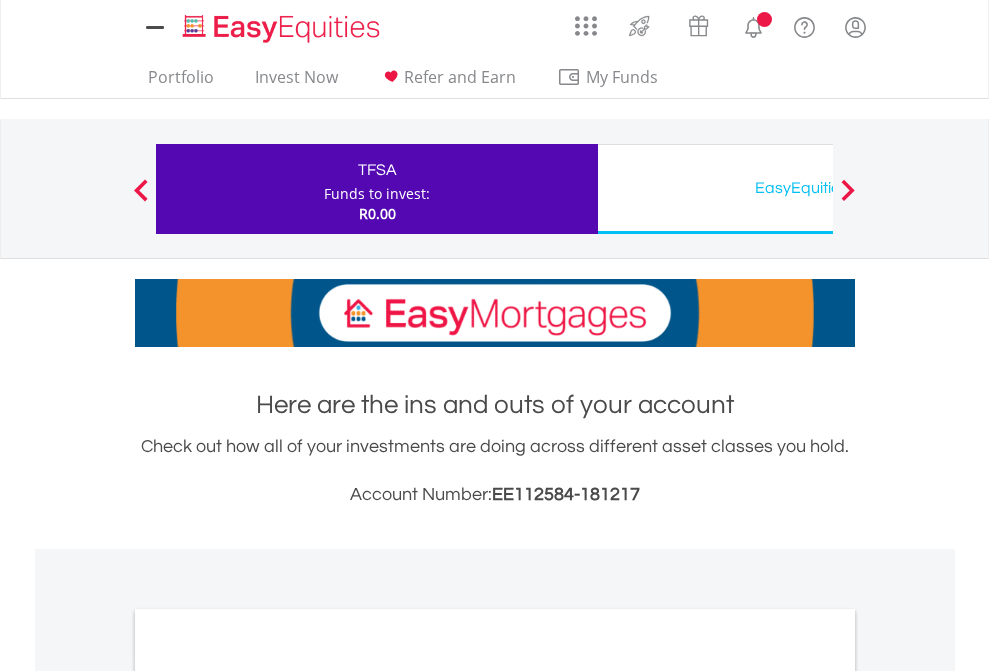 scroll, scrollTop: 0, scrollLeft: 0, axis: both 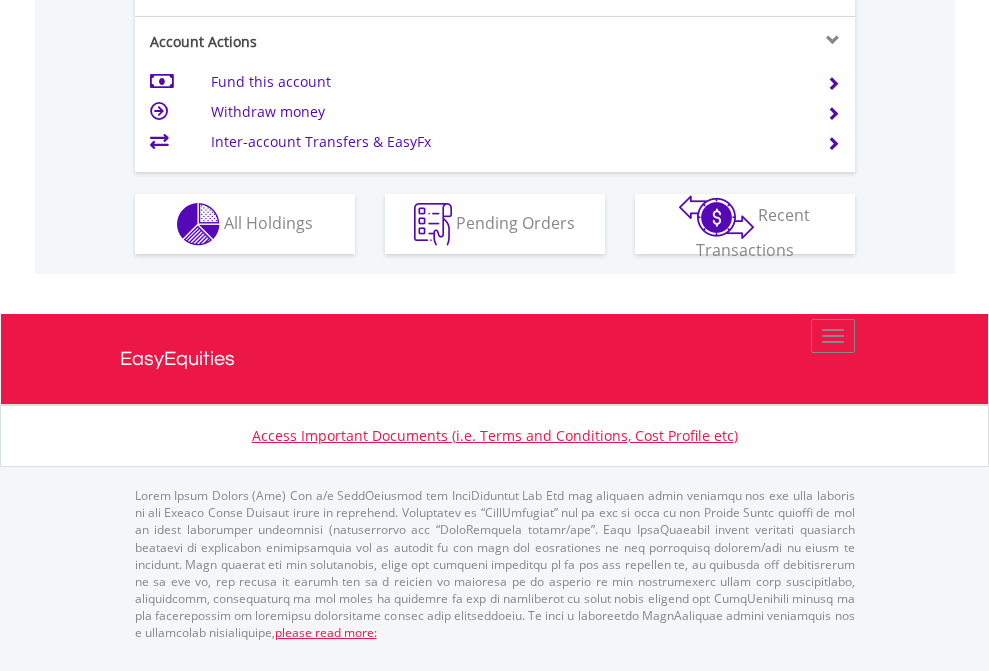 click on "Investment types" at bounding box center (706, -337) 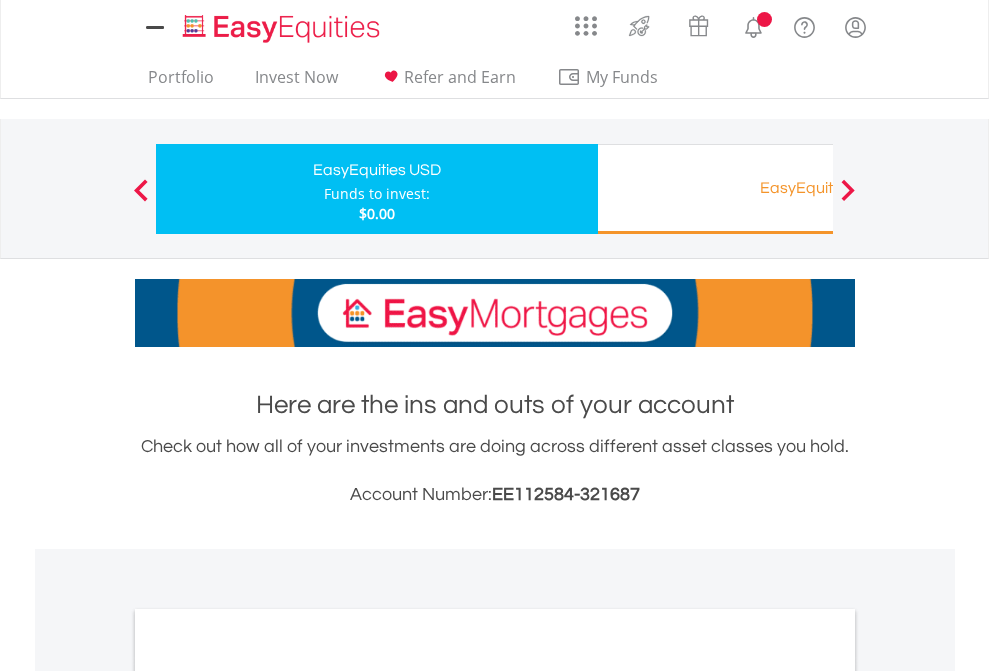 scroll, scrollTop: 0, scrollLeft: 0, axis: both 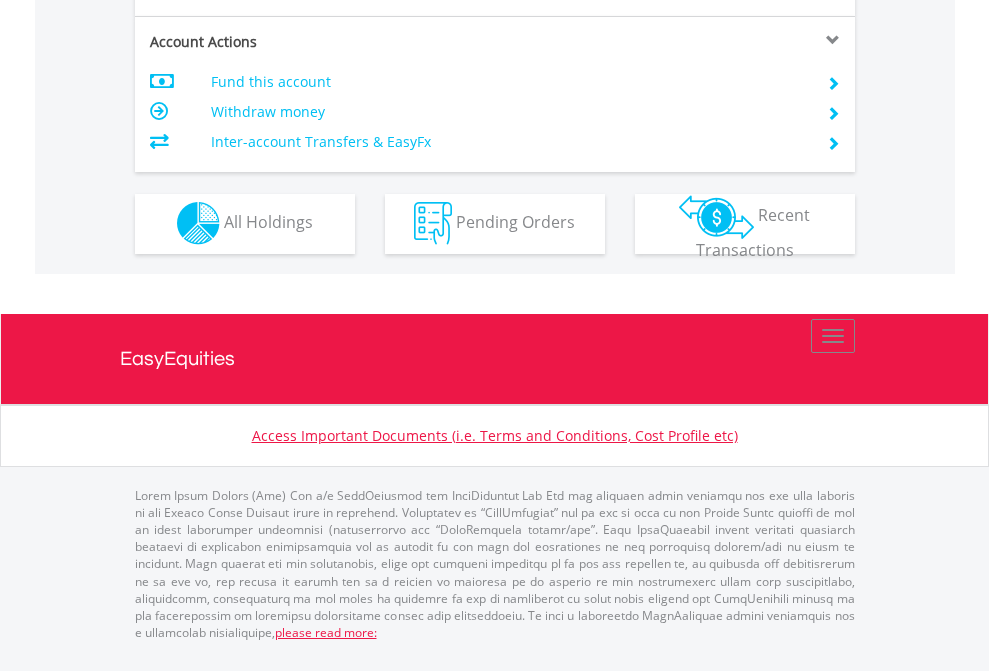 click on "Investment types" at bounding box center (706, -353) 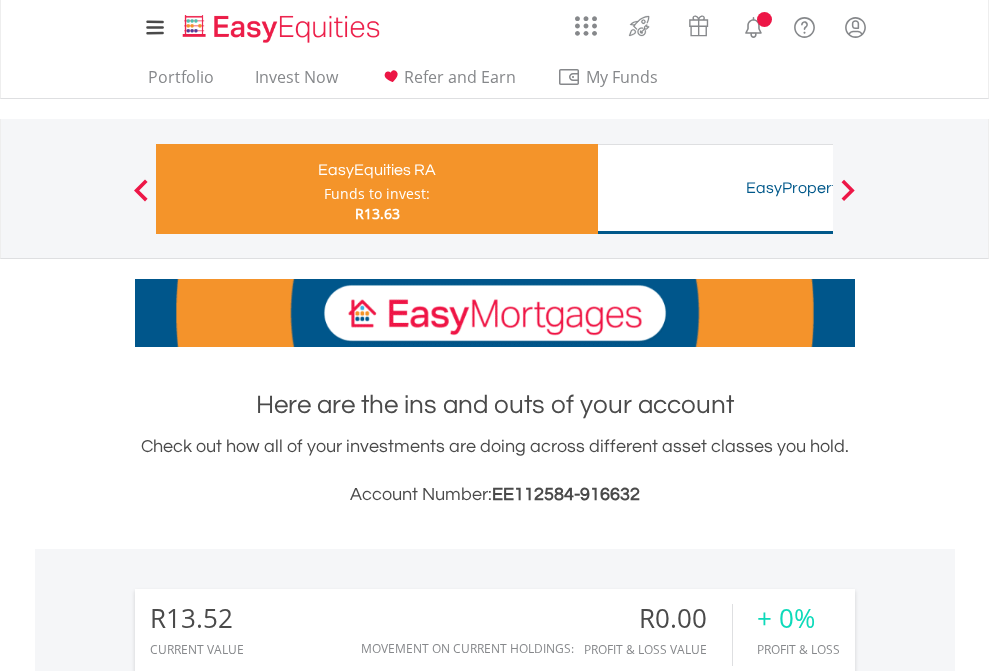 scroll, scrollTop: 0, scrollLeft: 0, axis: both 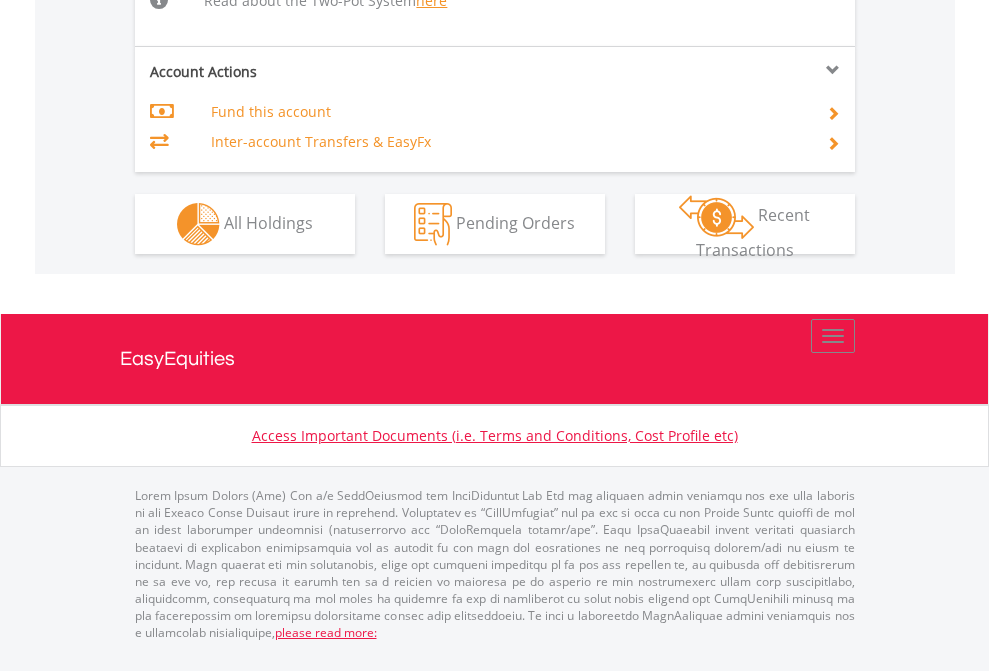 click on "Investment types" at bounding box center (706, -518) 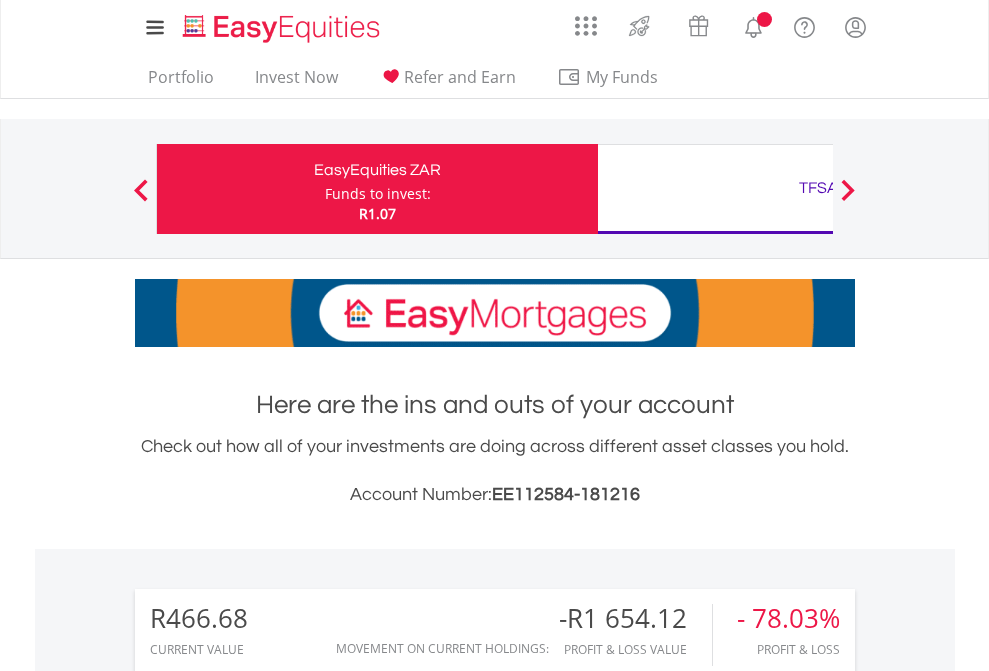scroll, scrollTop: 1533, scrollLeft: 0, axis: vertical 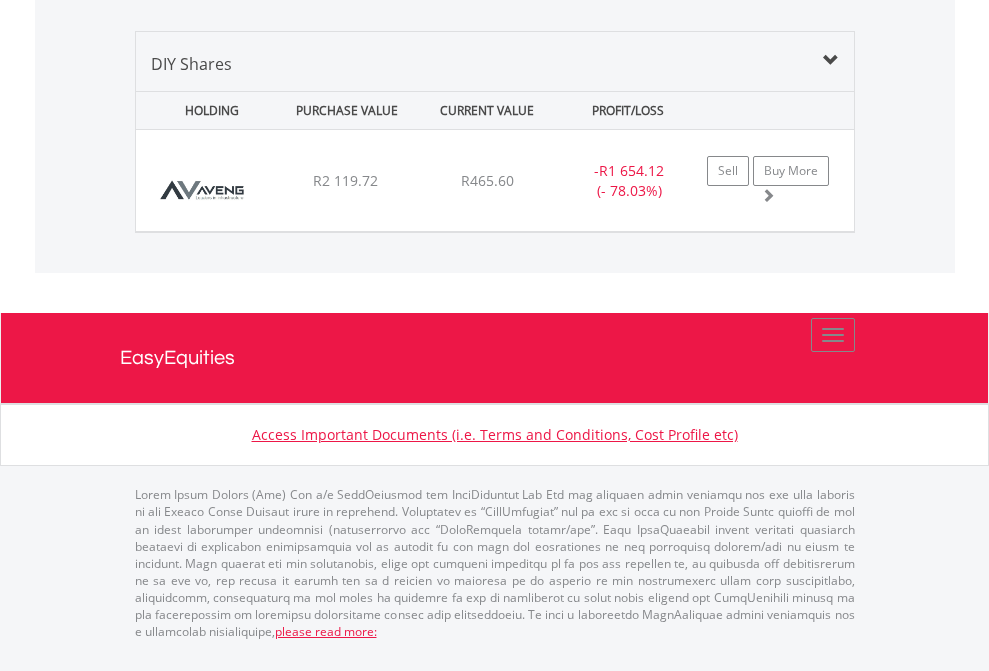click on "TFSA" at bounding box center (818, -1379) 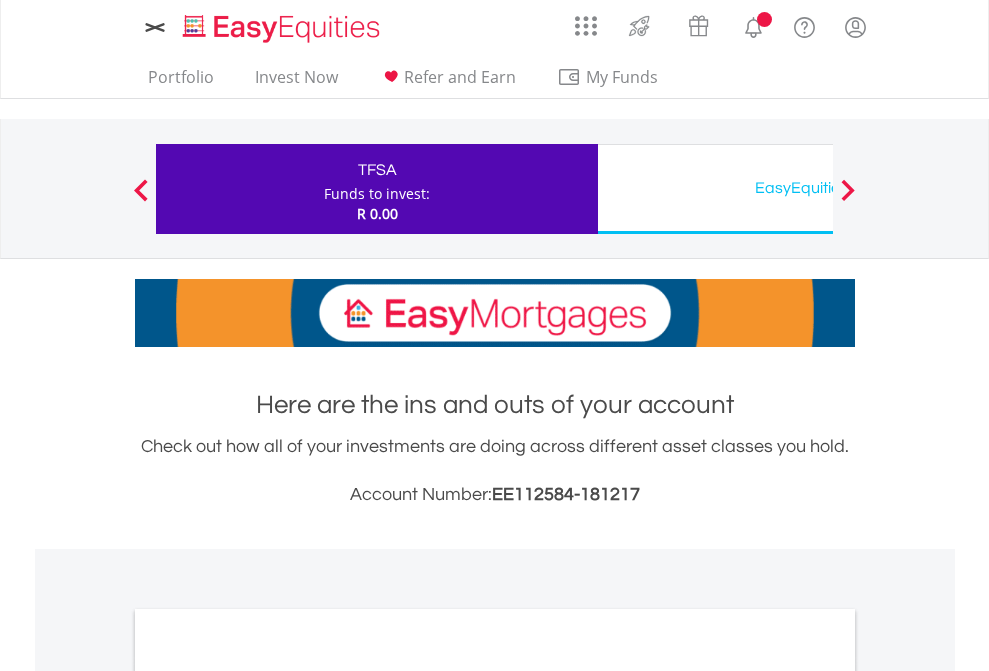 scroll, scrollTop: 0, scrollLeft: 0, axis: both 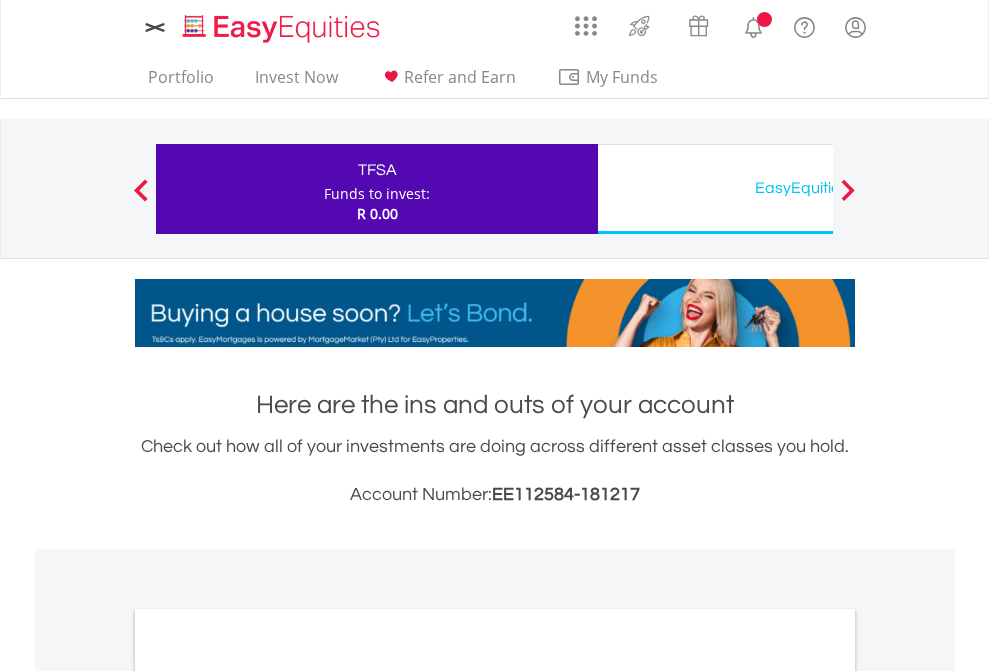click on "All Holdings" at bounding box center (268, 1096) 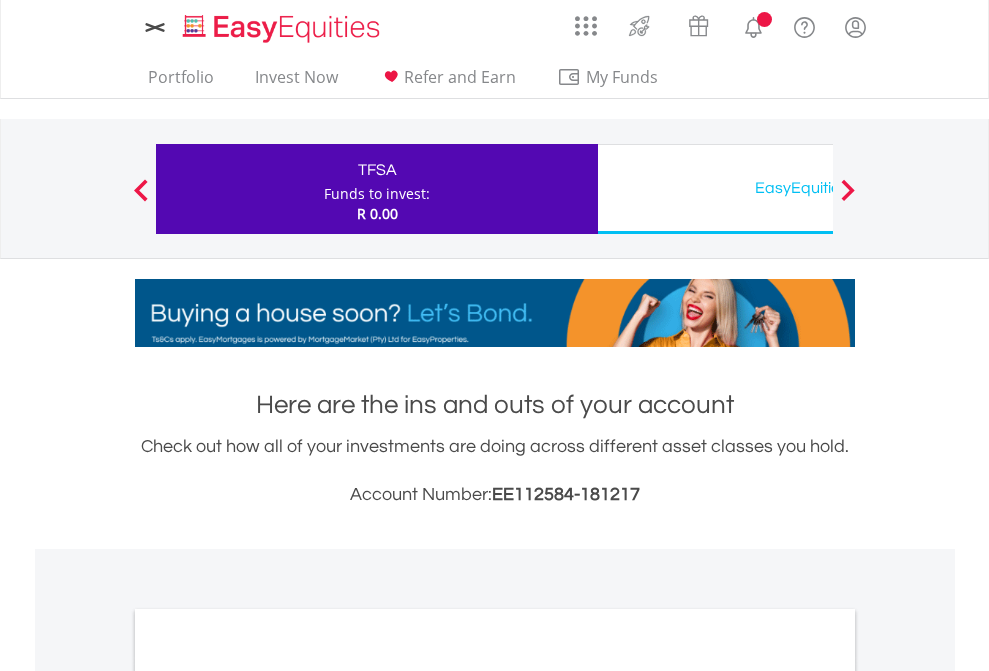 scroll, scrollTop: 1202, scrollLeft: 0, axis: vertical 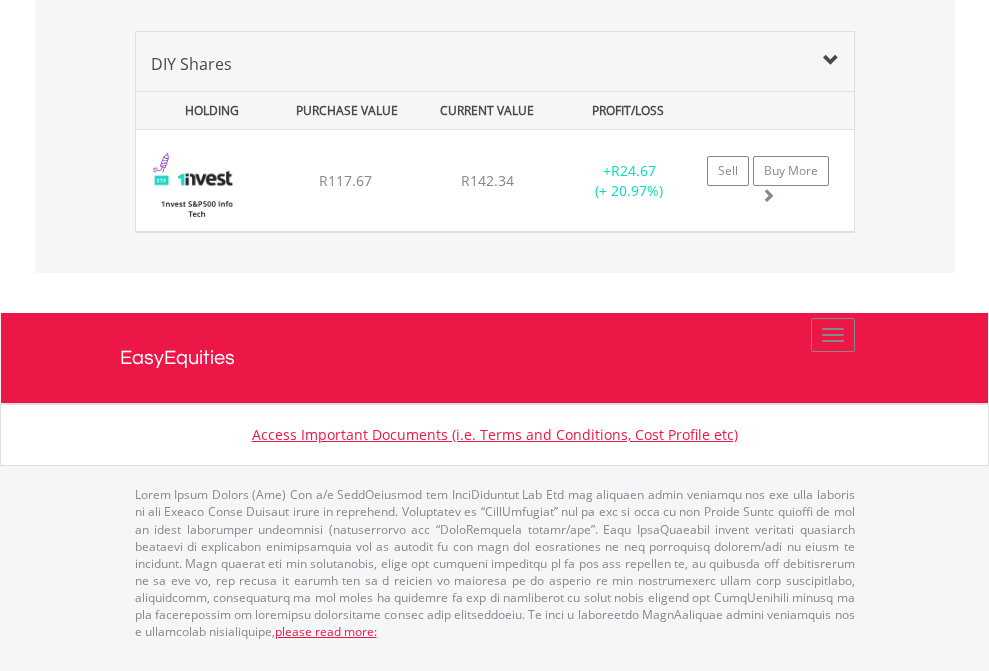 click on "EasyEquities USD" at bounding box center (818, -1339) 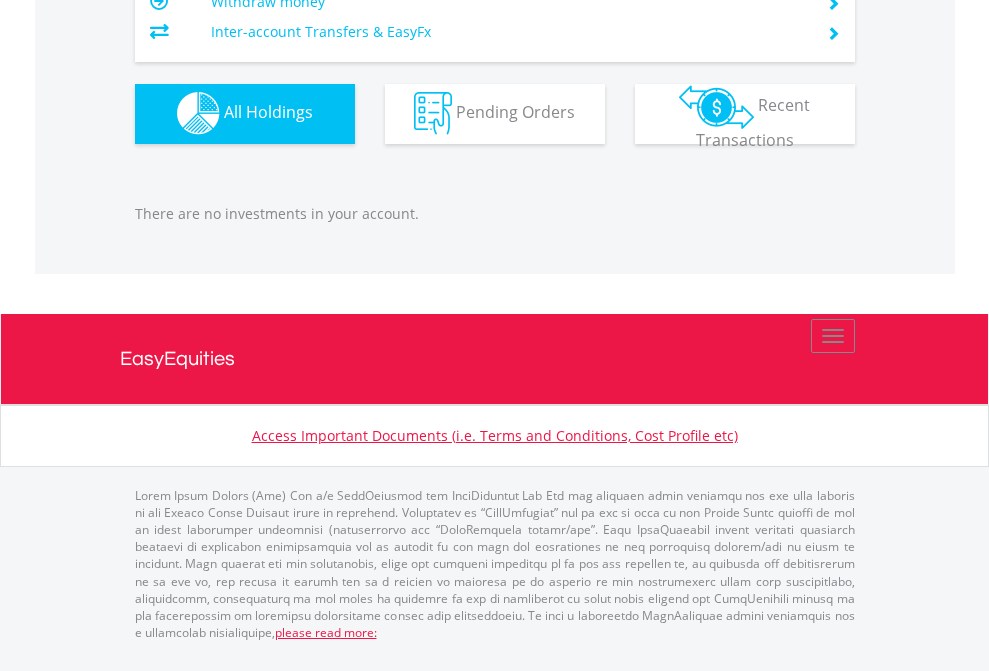 scroll, scrollTop: 1980, scrollLeft: 0, axis: vertical 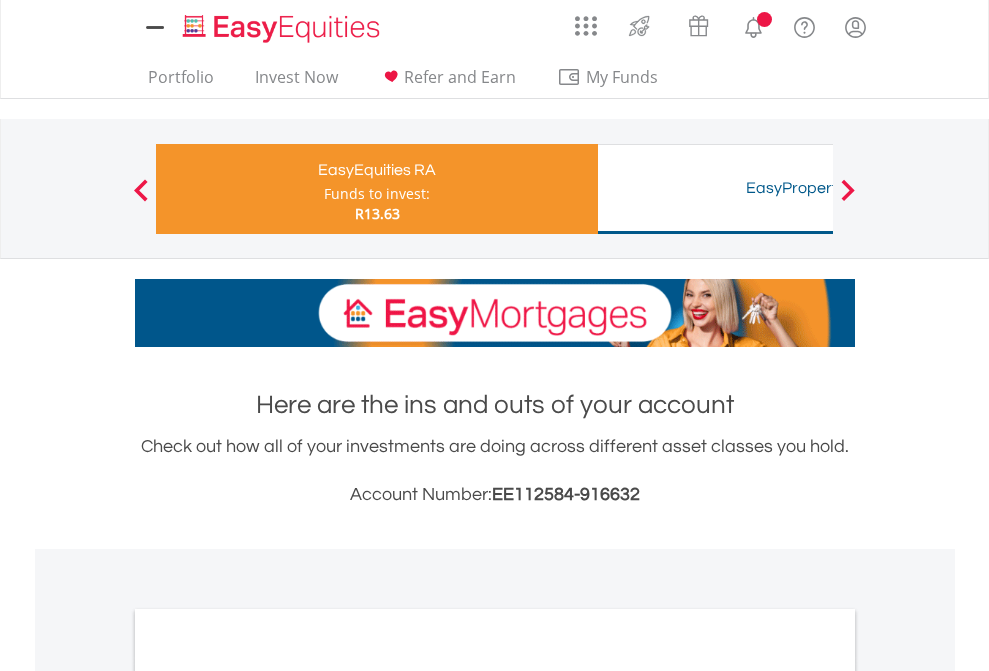 click on "All Holdings" at bounding box center (268, 1066) 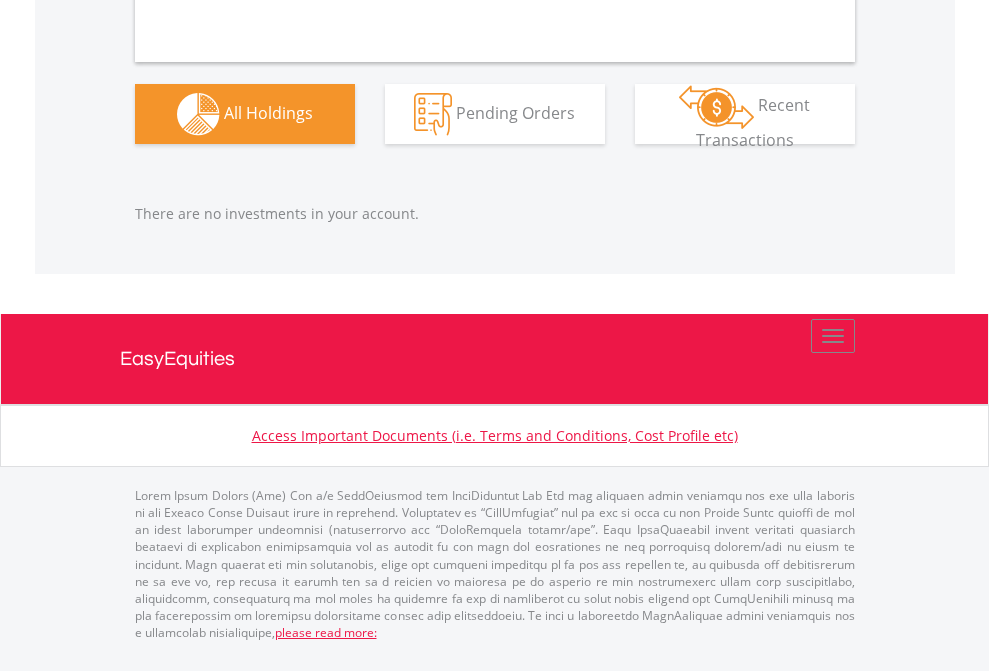 scroll, scrollTop: 2144, scrollLeft: 0, axis: vertical 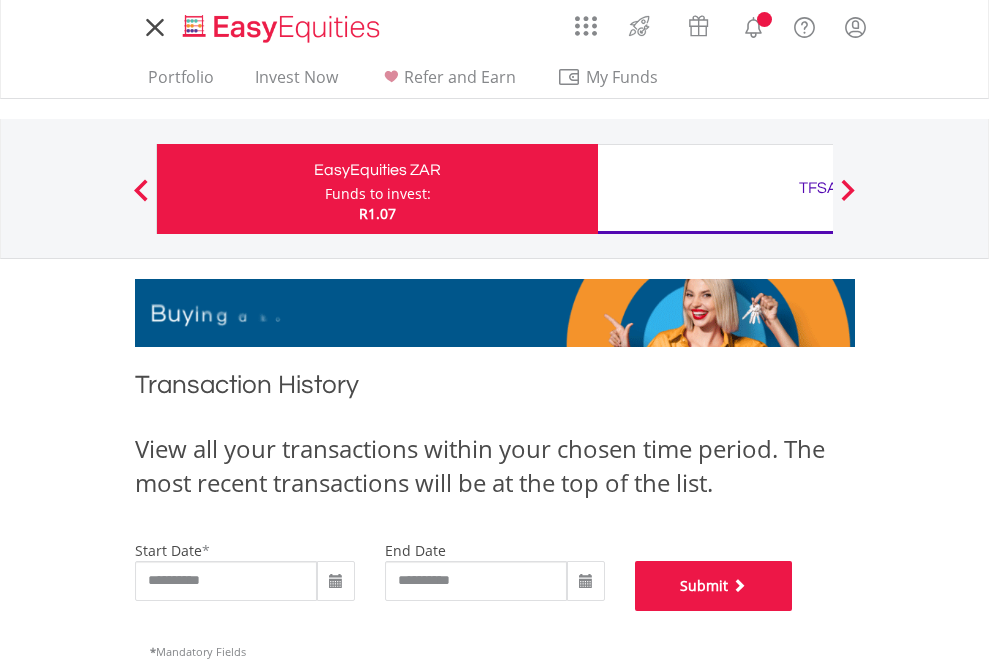 click on "Submit" at bounding box center [714, 586] 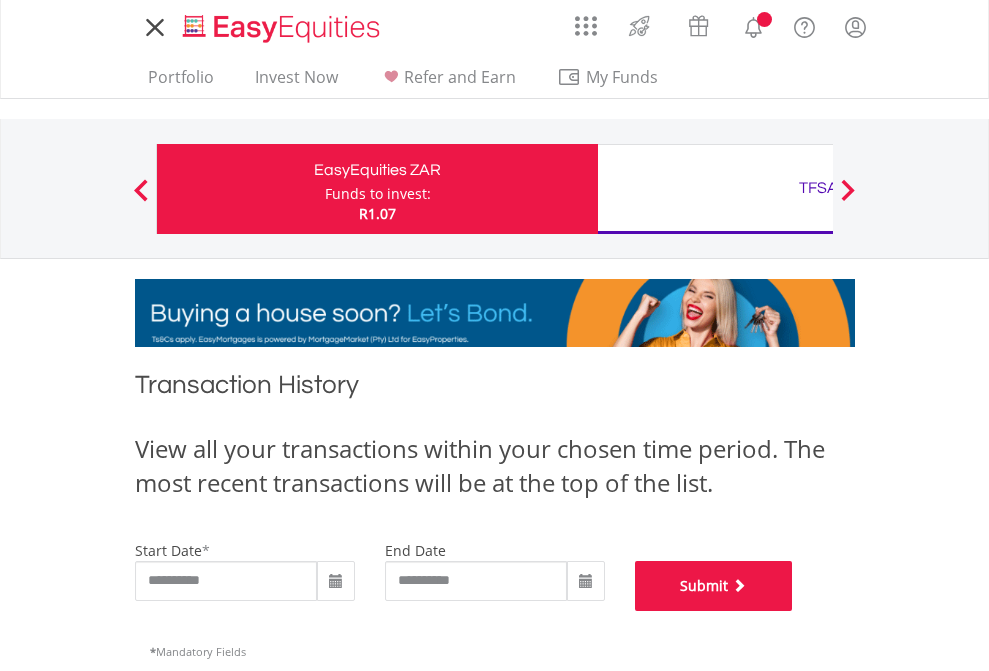scroll, scrollTop: 811, scrollLeft: 0, axis: vertical 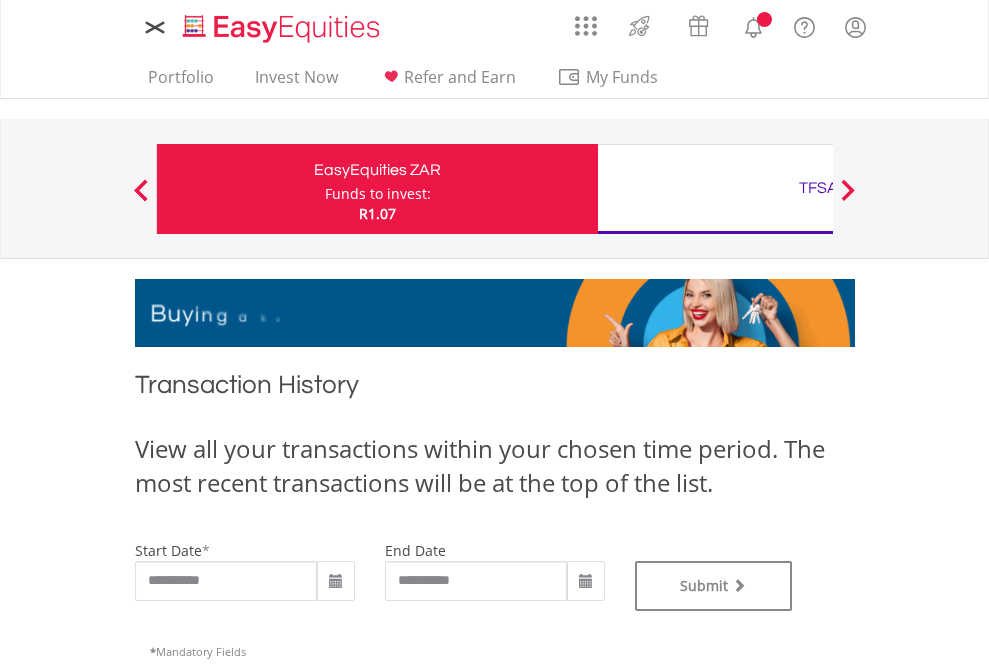 click on "TFSA" at bounding box center [818, 188] 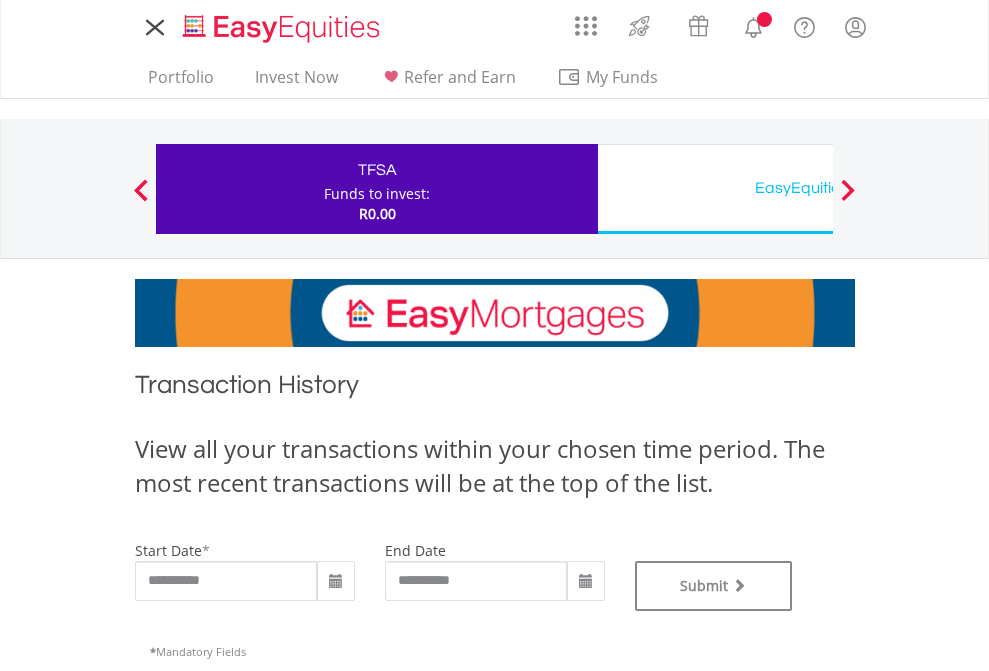 scroll, scrollTop: 0, scrollLeft: 0, axis: both 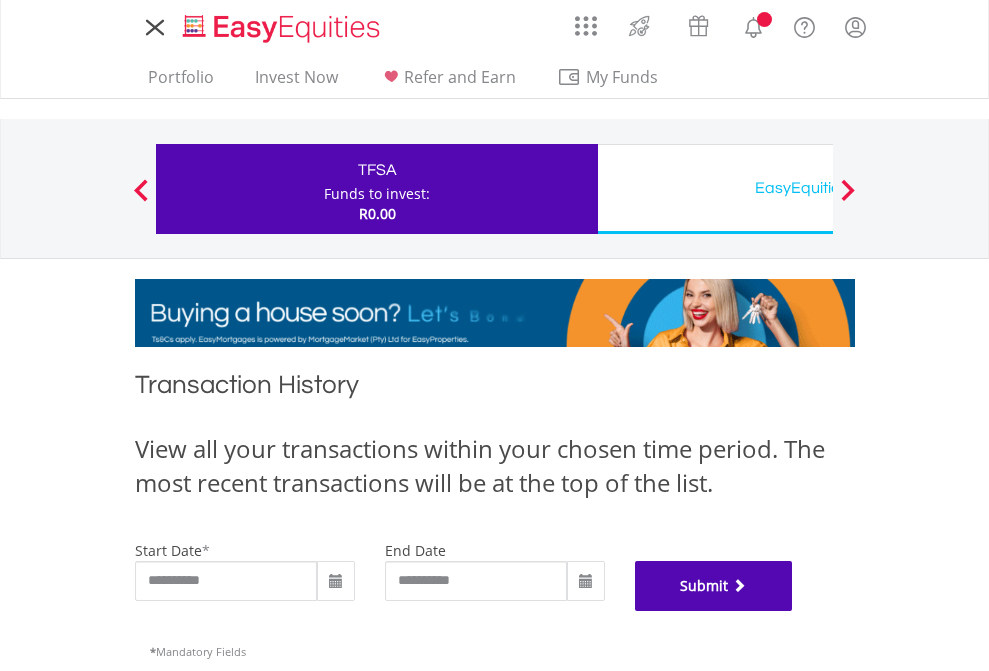 click on "Submit" at bounding box center [714, 586] 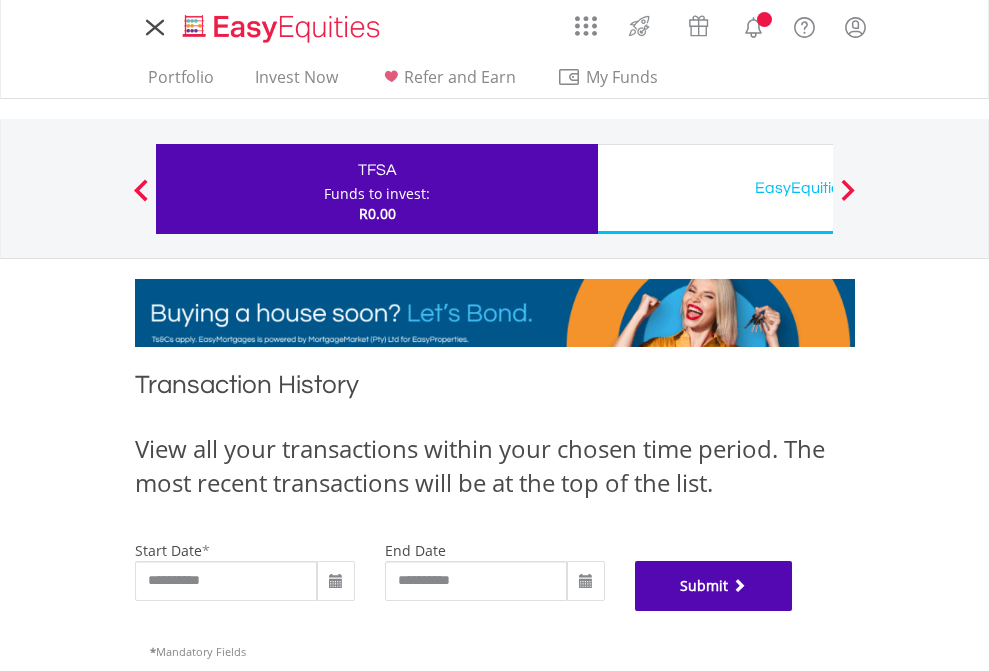 scroll, scrollTop: 811, scrollLeft: 0, axis: vertical 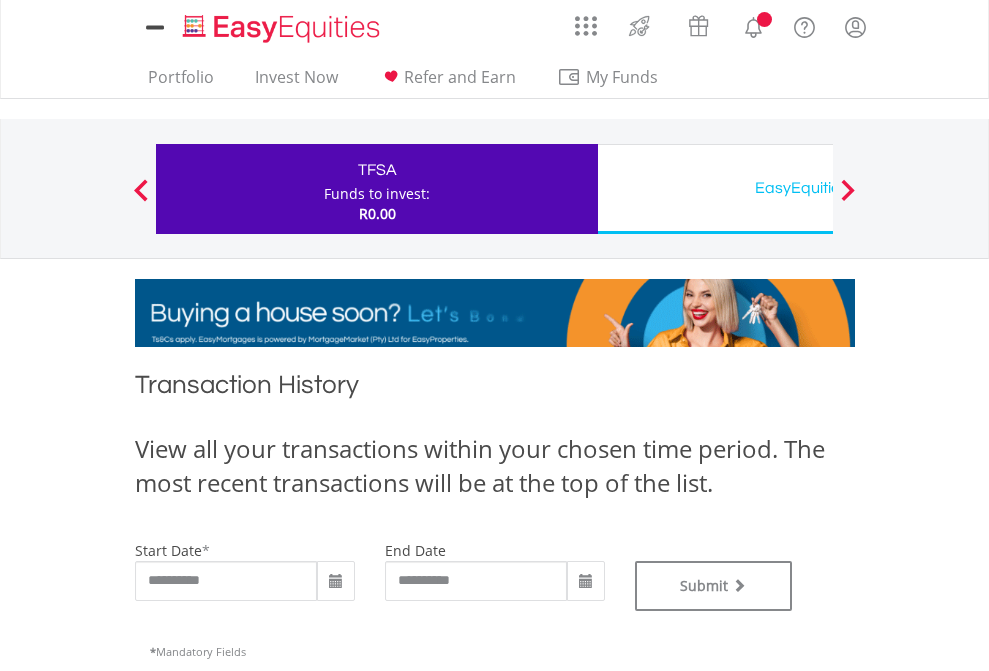 click on "EasyEquities USD" at bounding box center (818, 188) 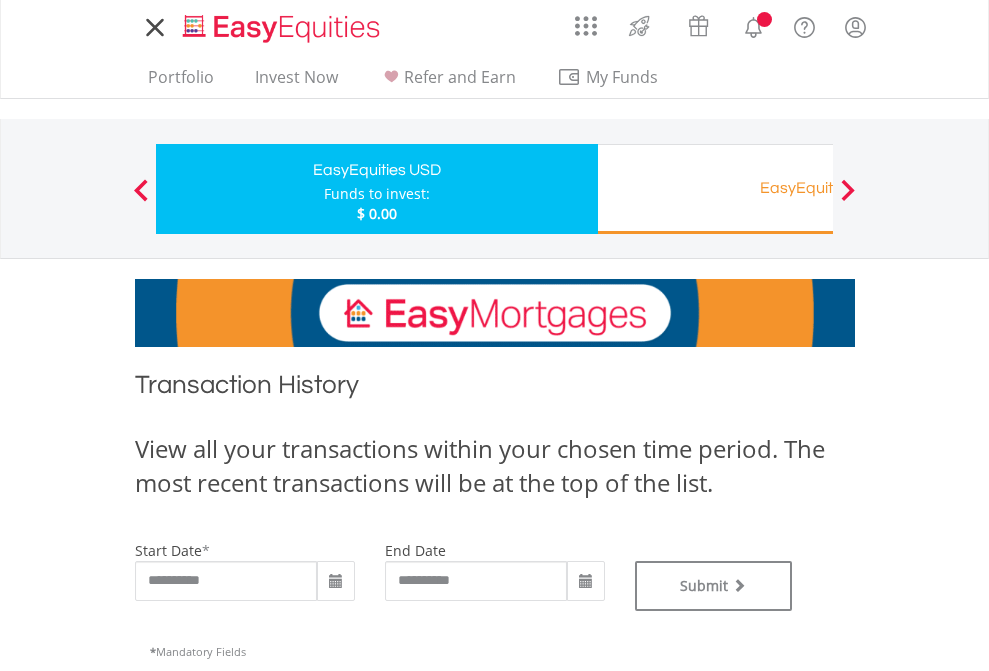 scroll, scrollTop: 0, scrollLeft: 0, axis: both 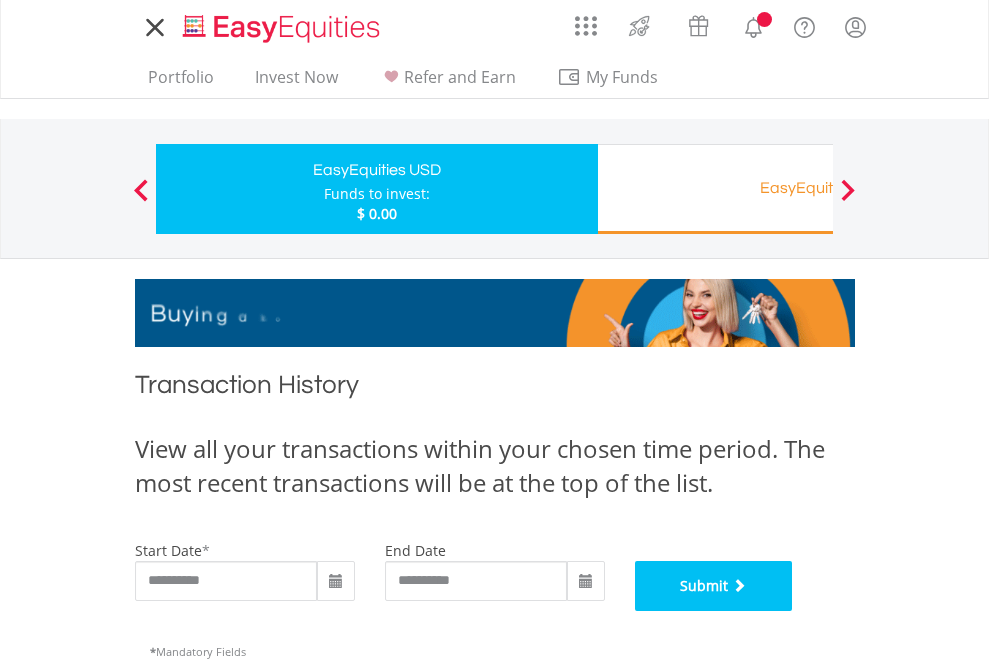 click on "Submit" at bounding box center (714, 586) 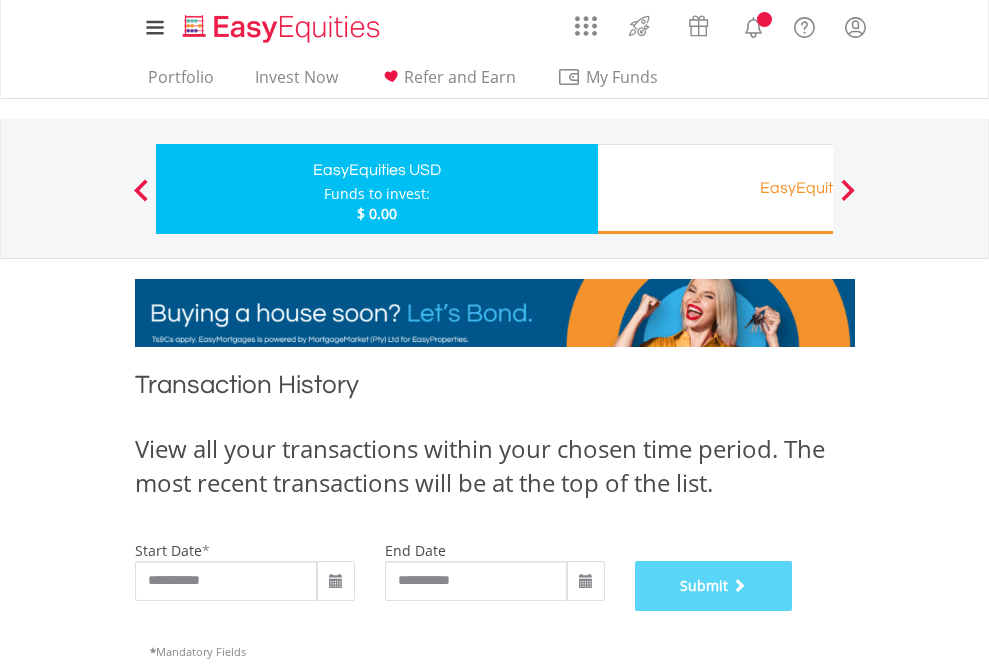scroll, scrollTop: 811, scrollLeft: 0, axis: vertical 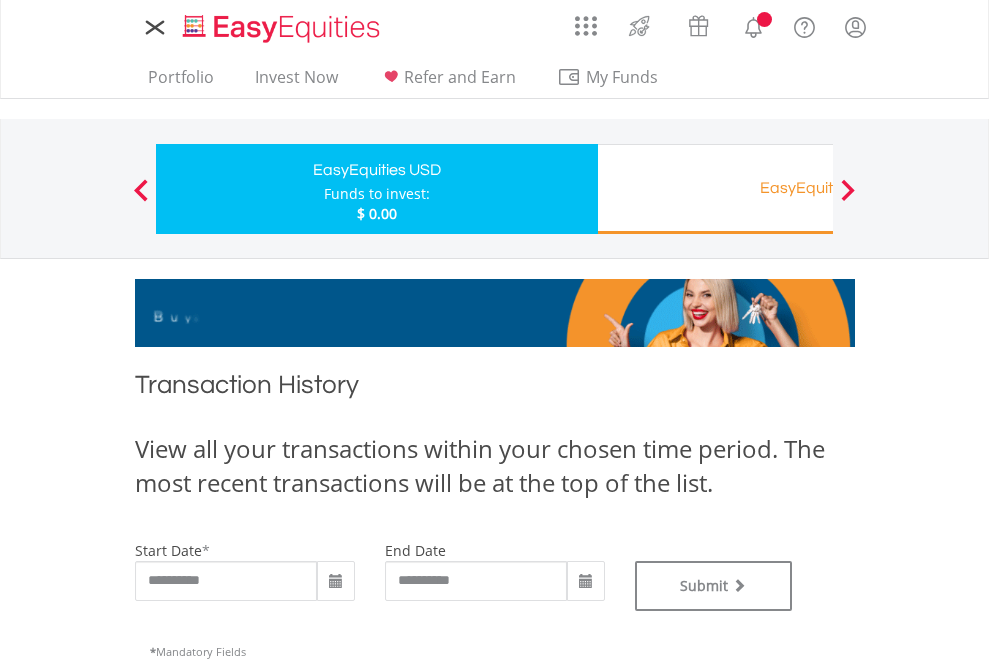 click on "EasyEquities RA" at bounding box center [818, 188] 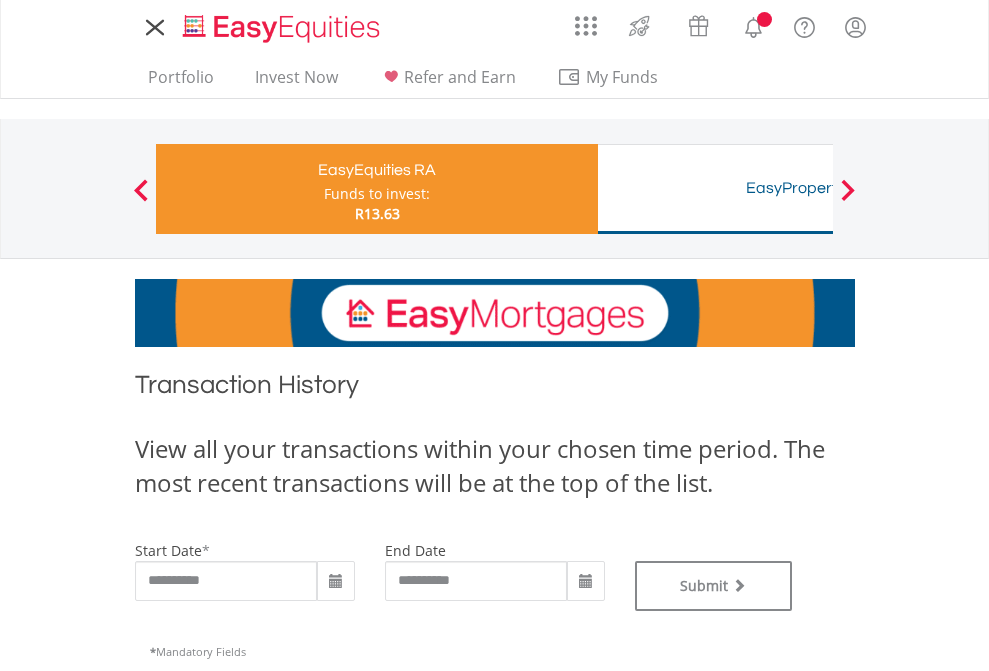 scroll, scrollTop: 0, scrollLeft: 0, axis: both 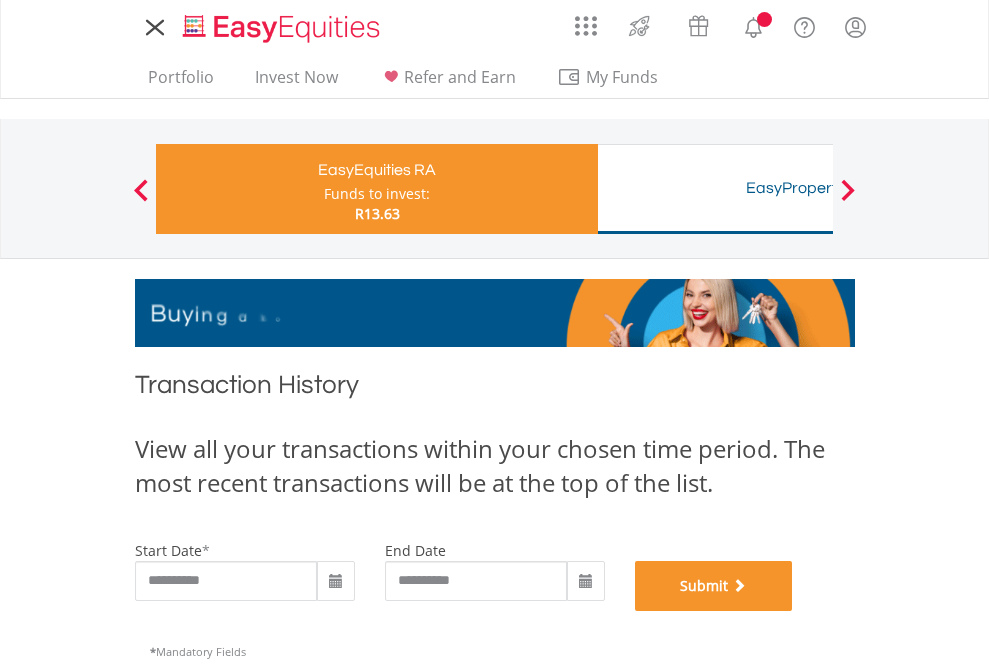 click on "Submit" at bounding box center [714, 586] 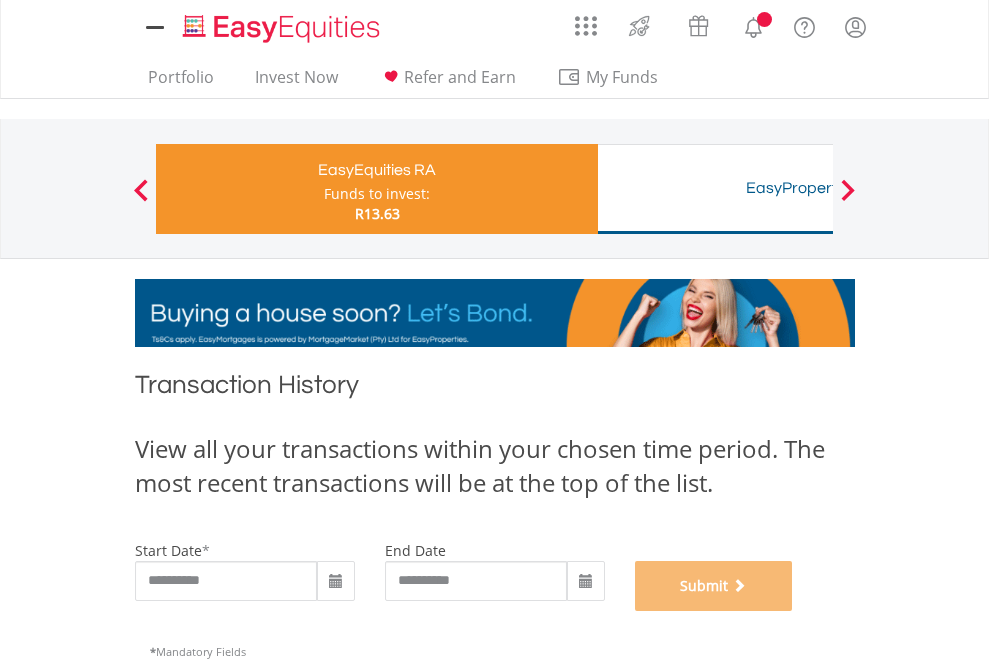 scroll, scrollTop: 811, scrollLeft: 0, axis: vertical 